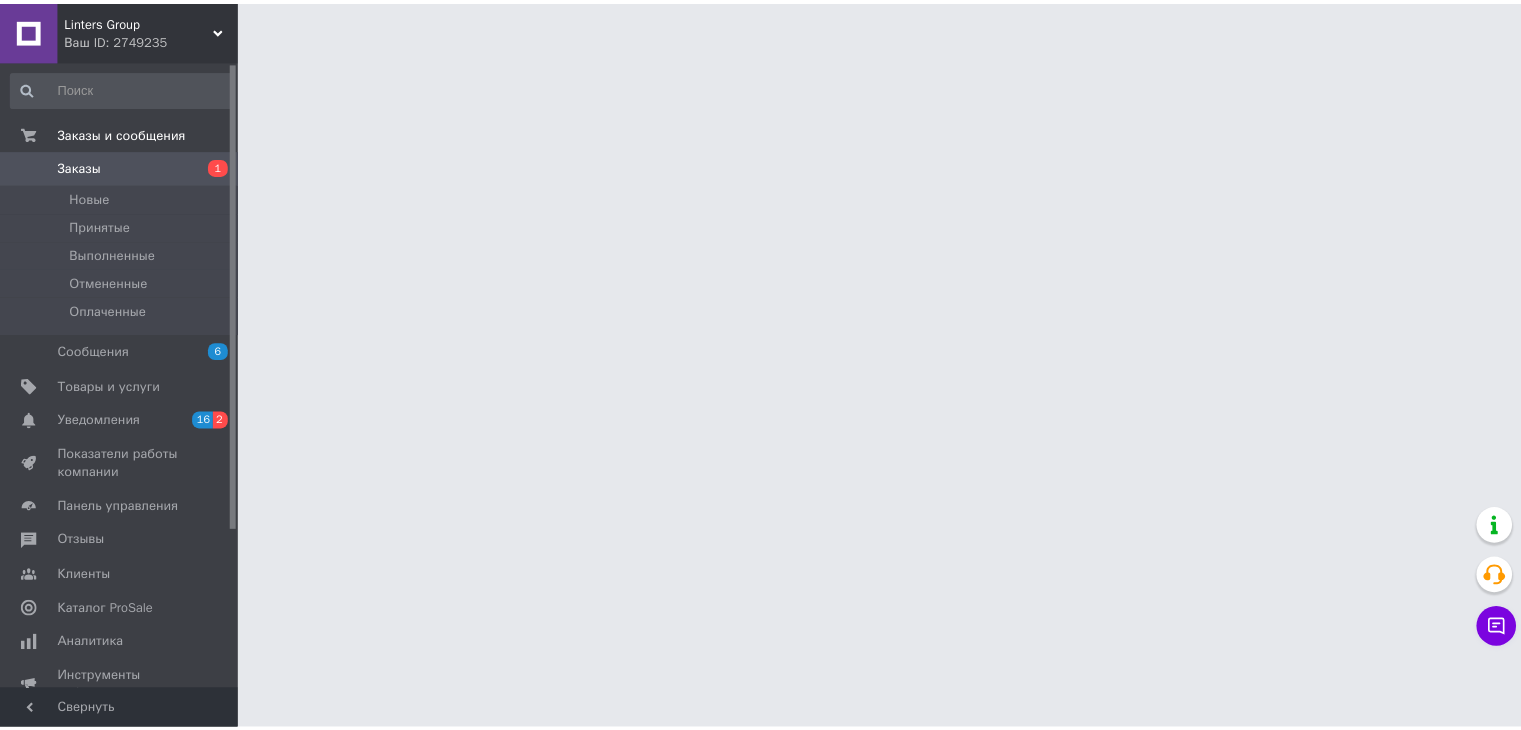 scroll, scrollTop: 0, scrollLeft: 0, axis: both 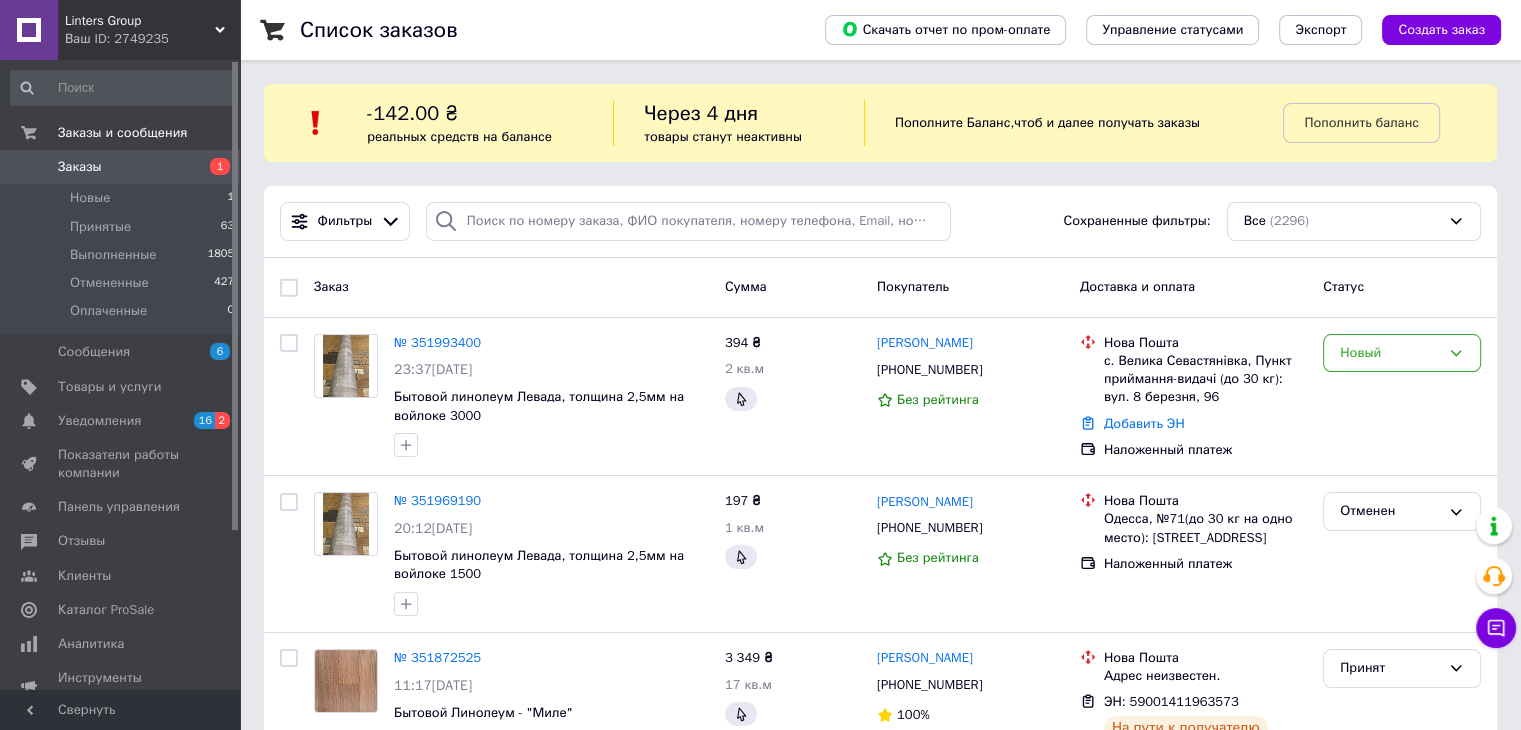 click on "Linters Group Ваш ID: 2749235" at bounding box center (149, 30) 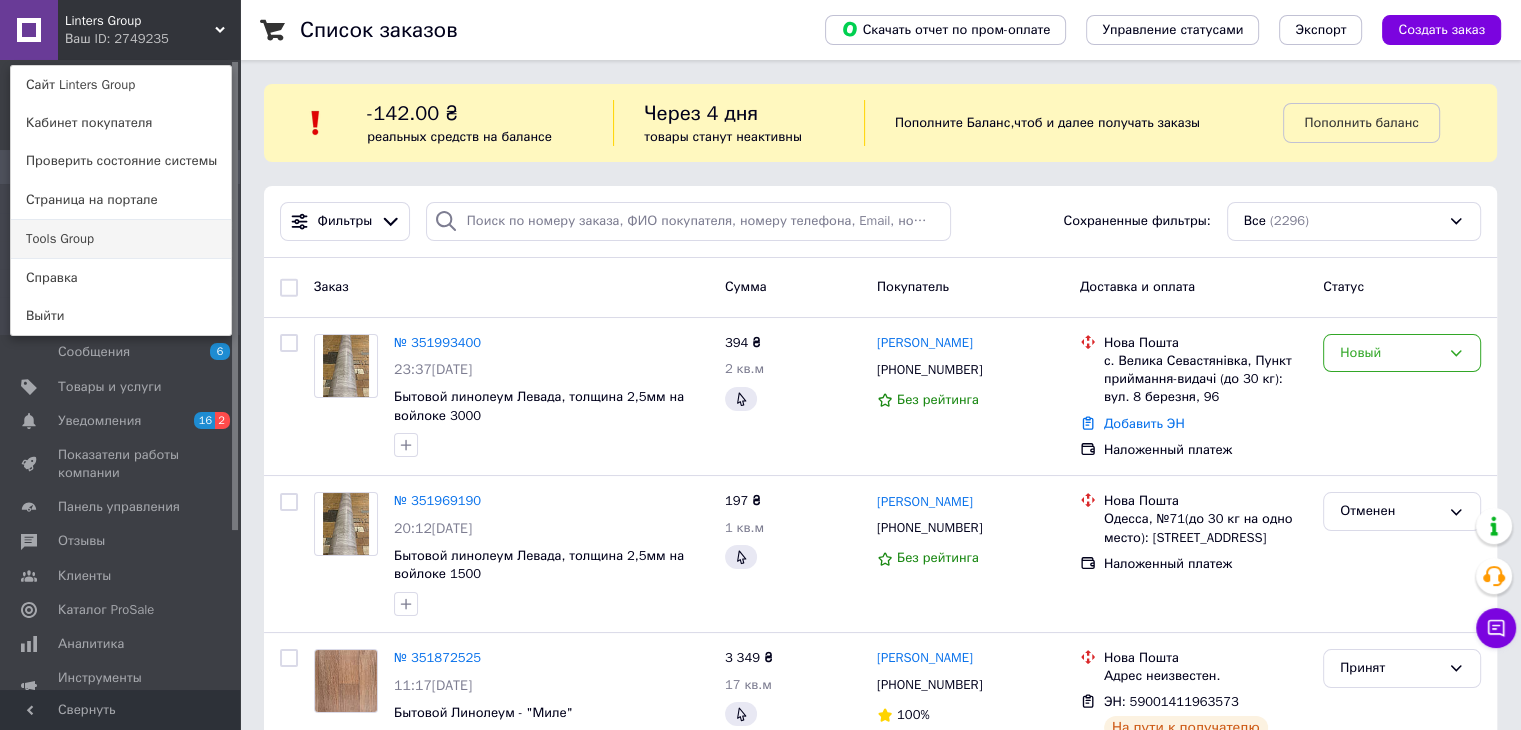 click on "Tools Group" at bounding box center [121, 239] 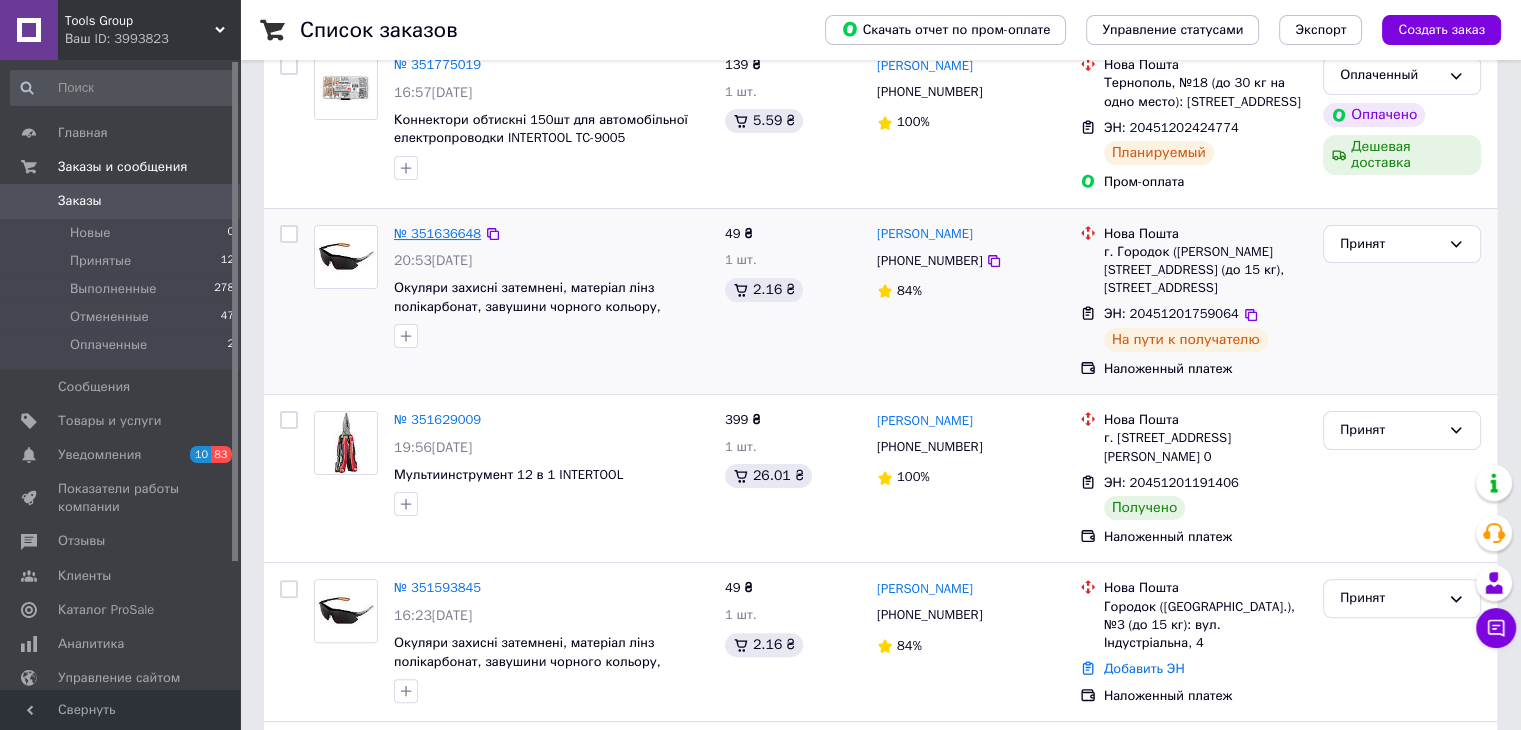 scroll, scrollTop: 466, scrollLeft: 0, axis: vertical 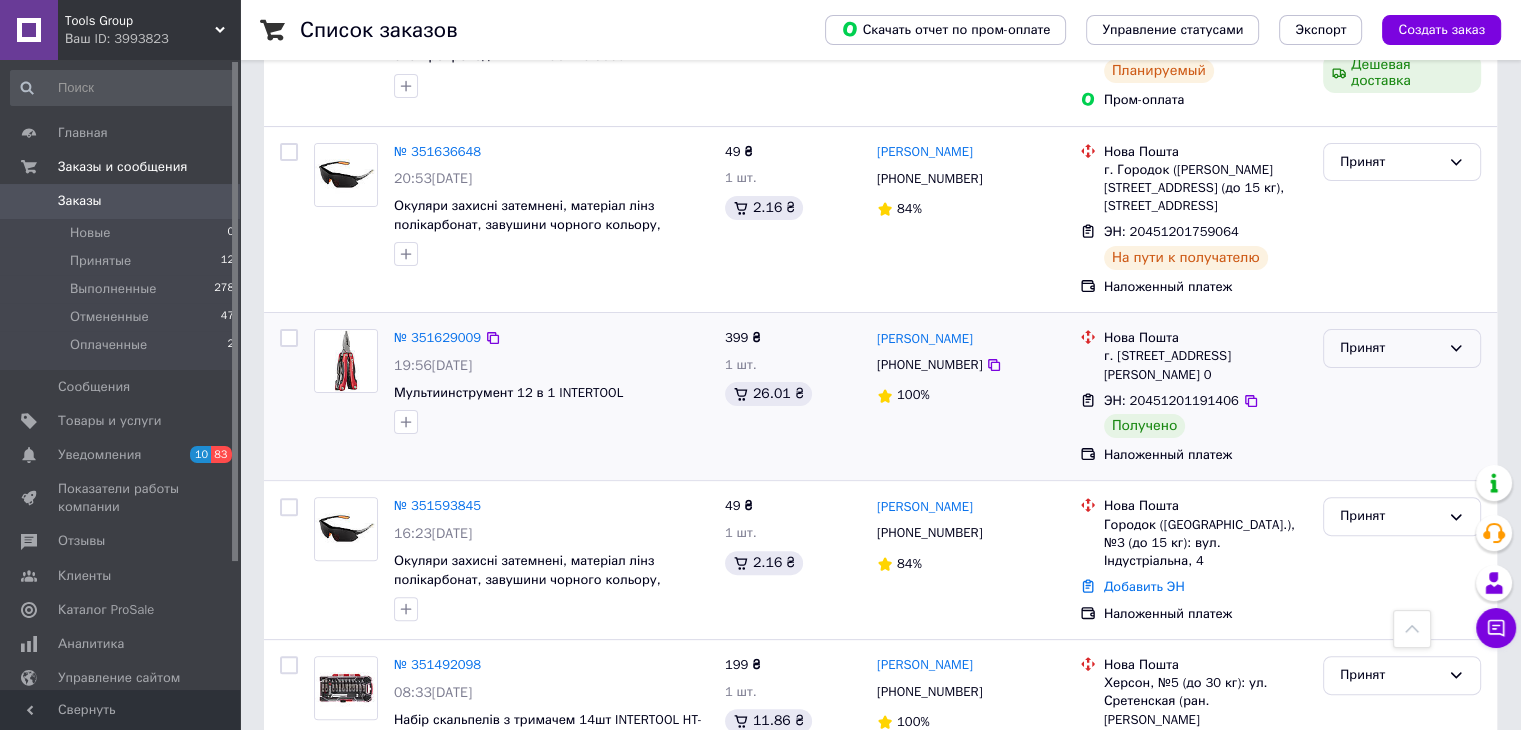 click on "Принят" at bounding box center [1402, 348] 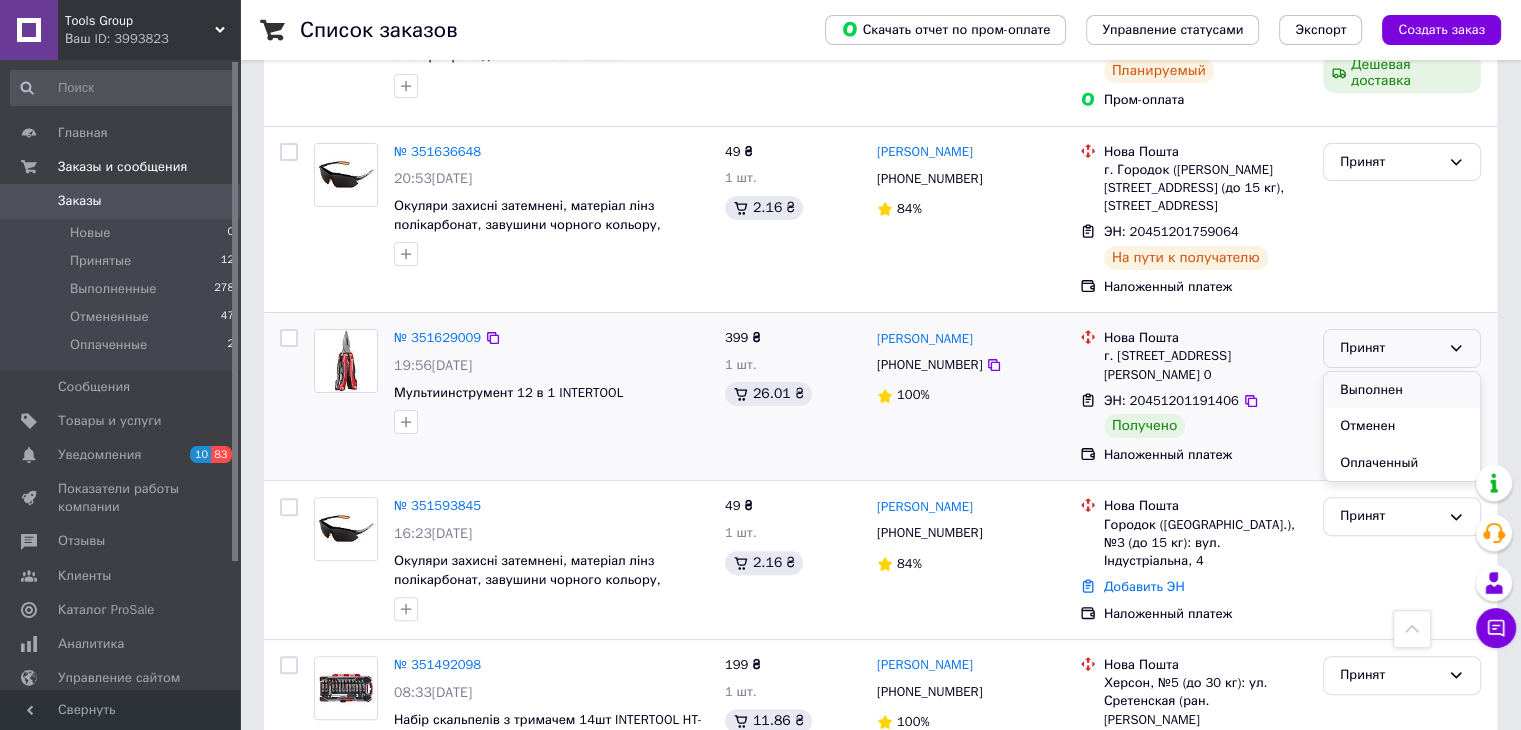 click on "Выполнен" at bounding box center (1402, 390) 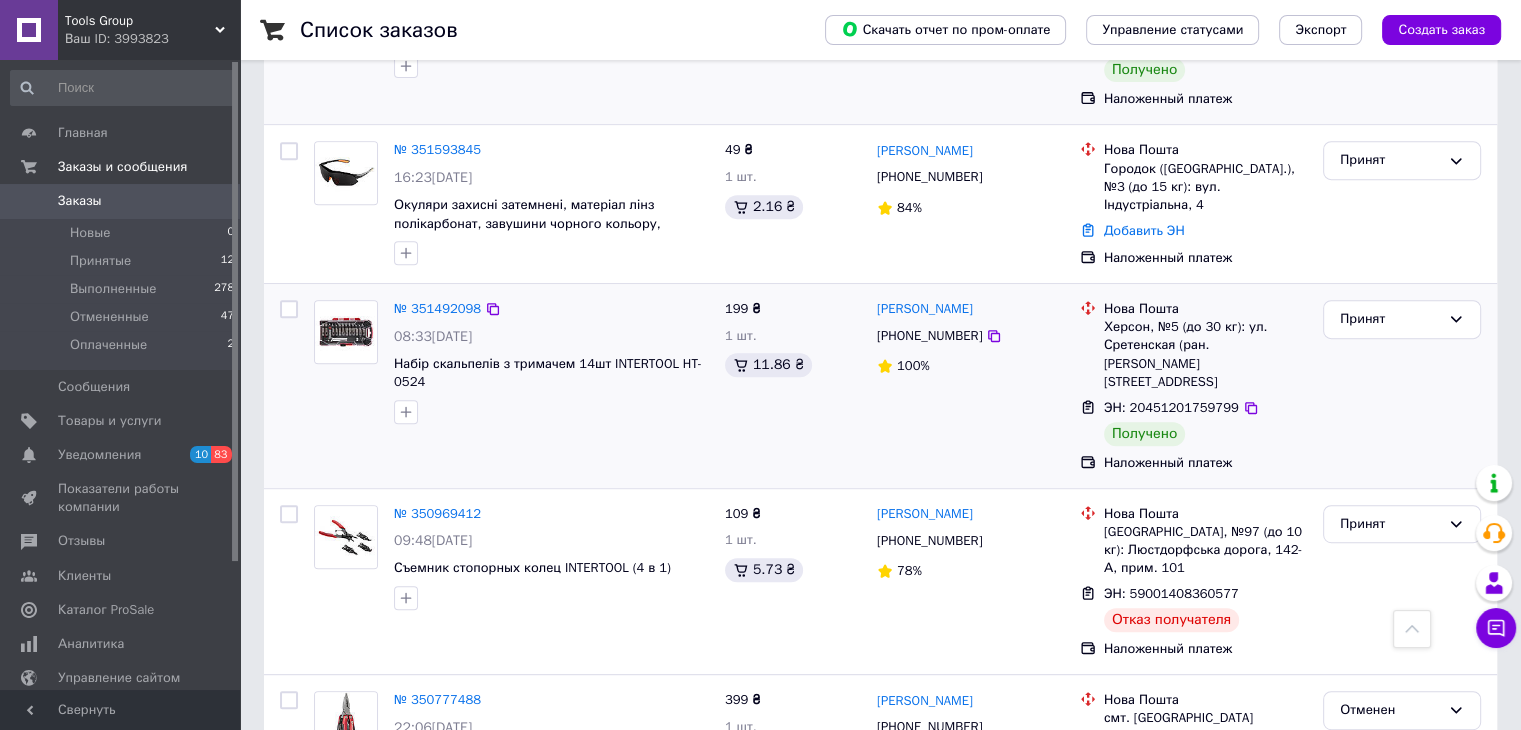 scroll, scrollTop: 833, scrollLeft: 0, axis: vertical 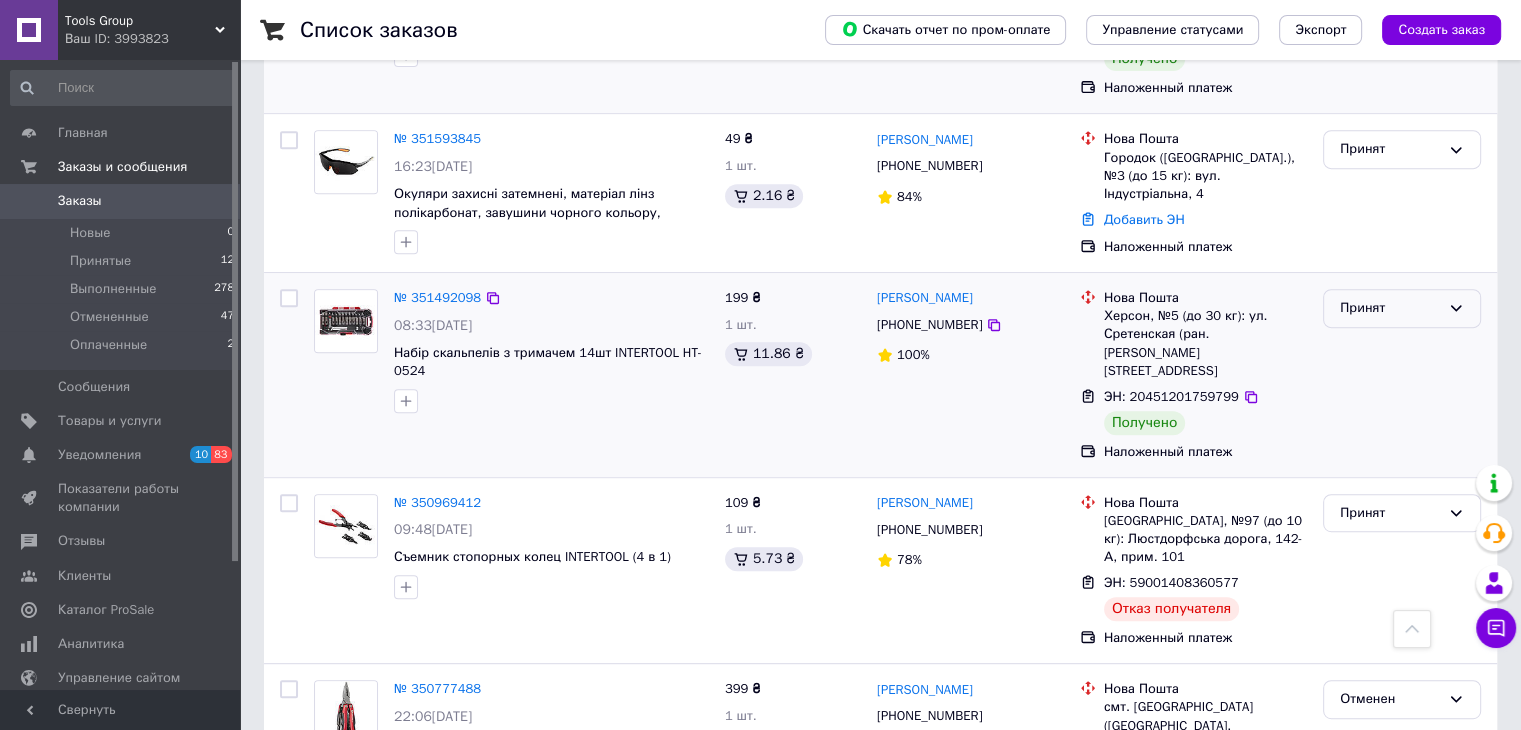click on "Принят" at bounding box center (1390, 308) 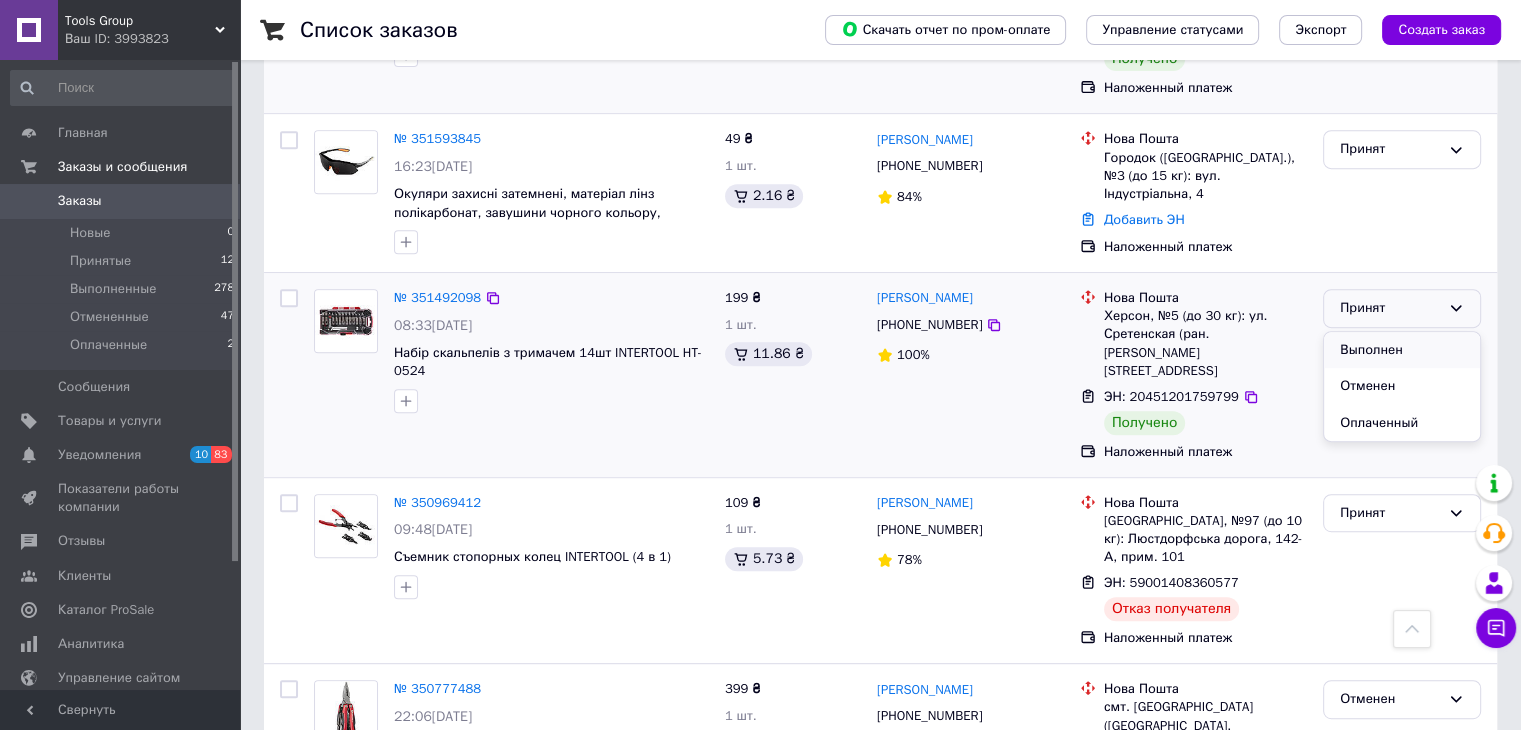 click on "Выполнен" at bounding box center [1402, 350] 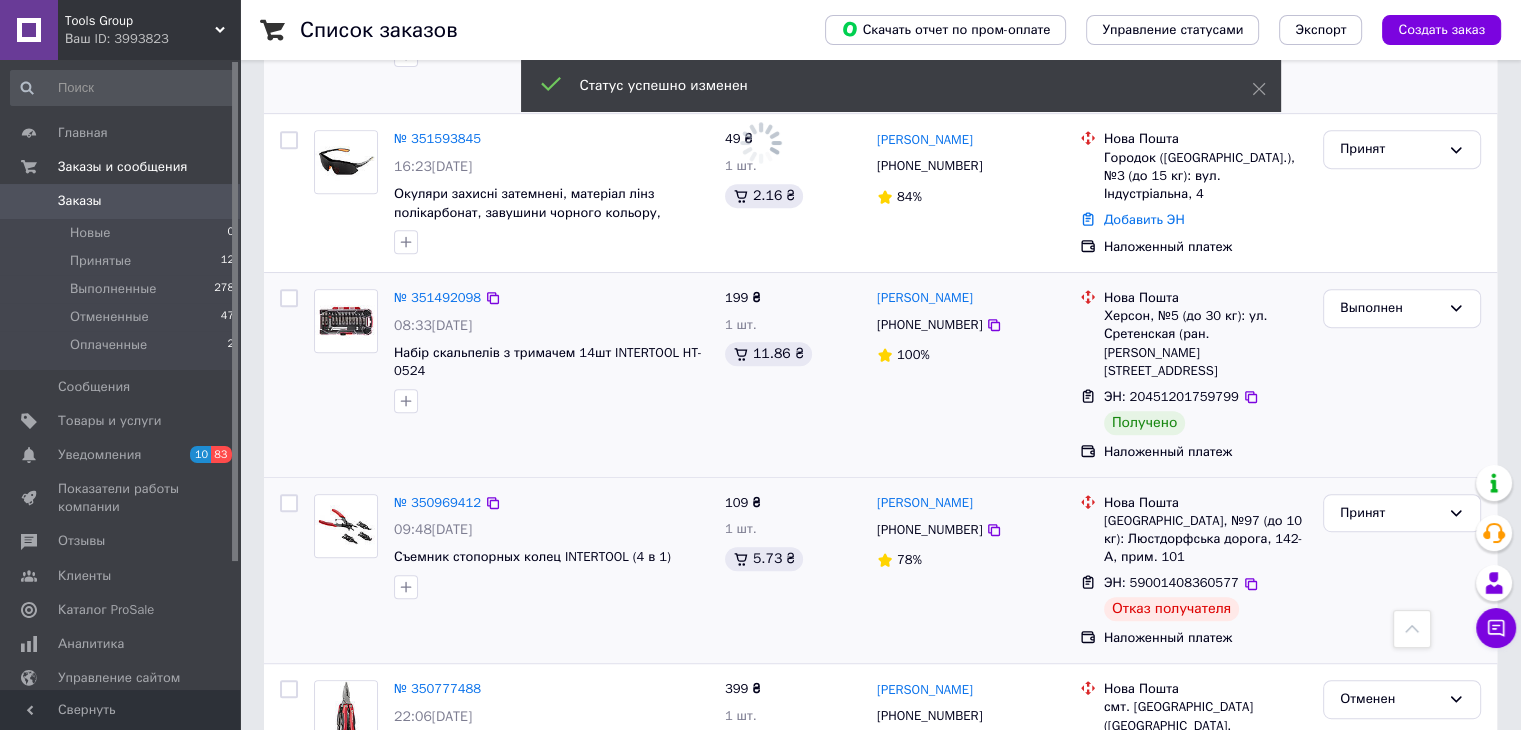 scroll, scrollTop: 966, scrollLeft: 0, axis: vertical 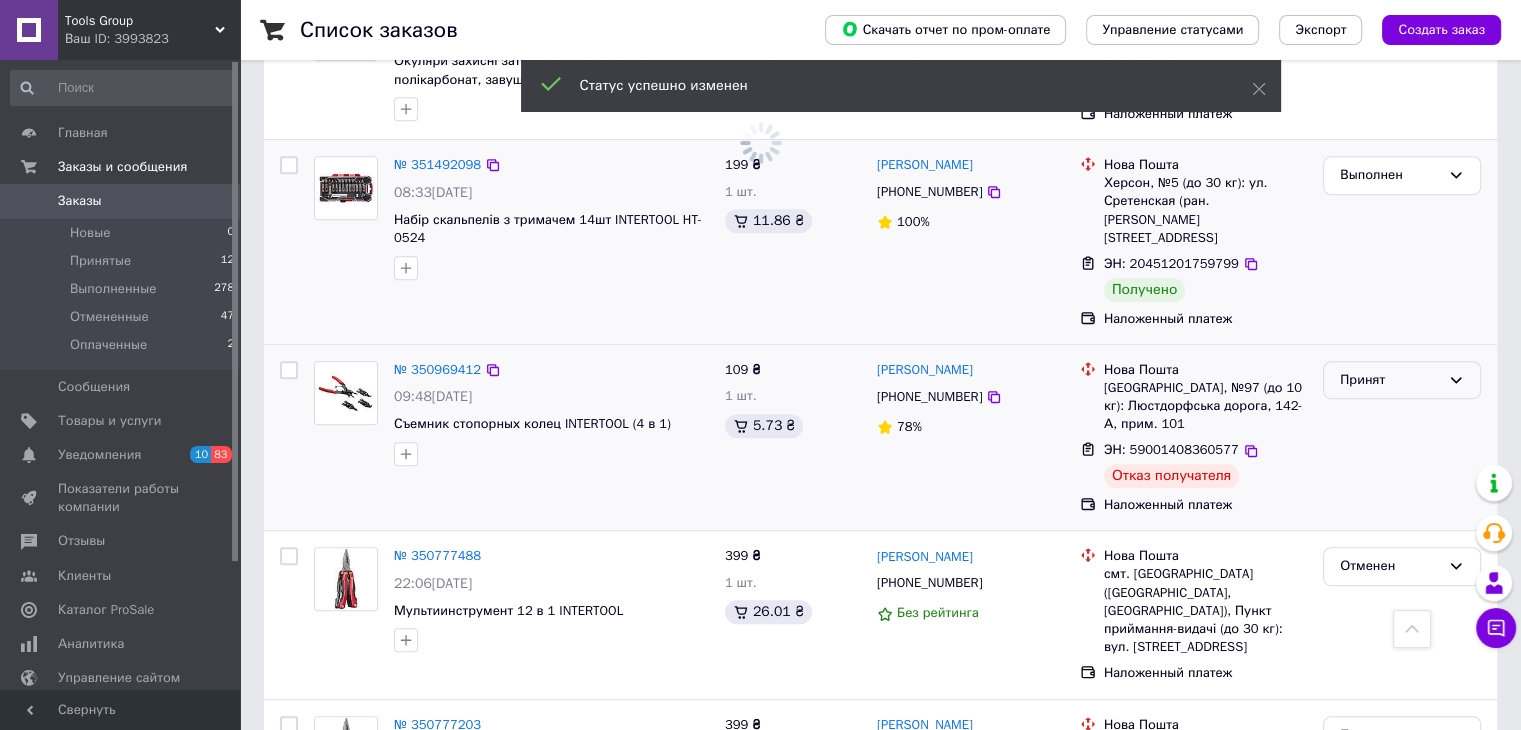 click on "Принят" at bounding box center (1402, 380) 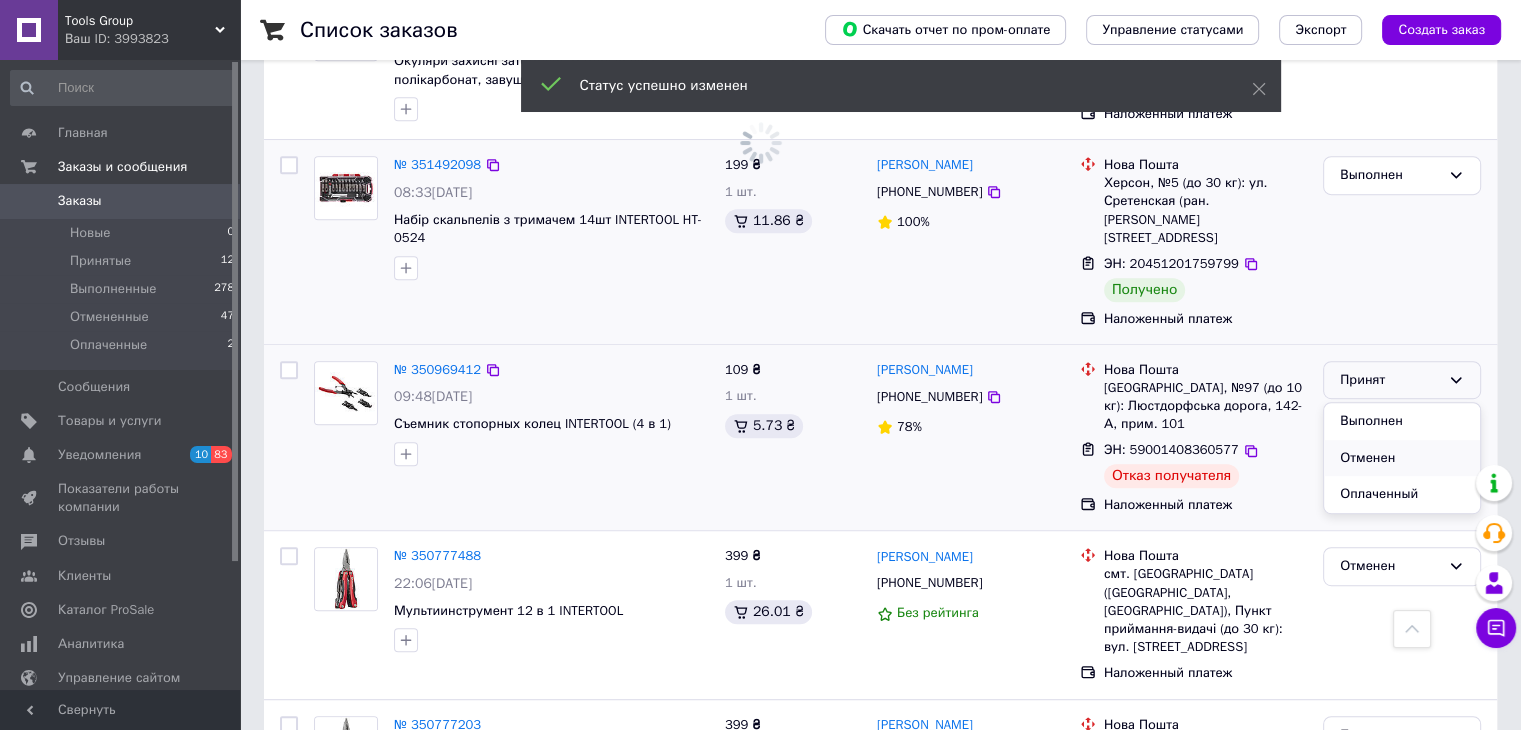 click on "Отменен" at bounding box center [1402, 458] 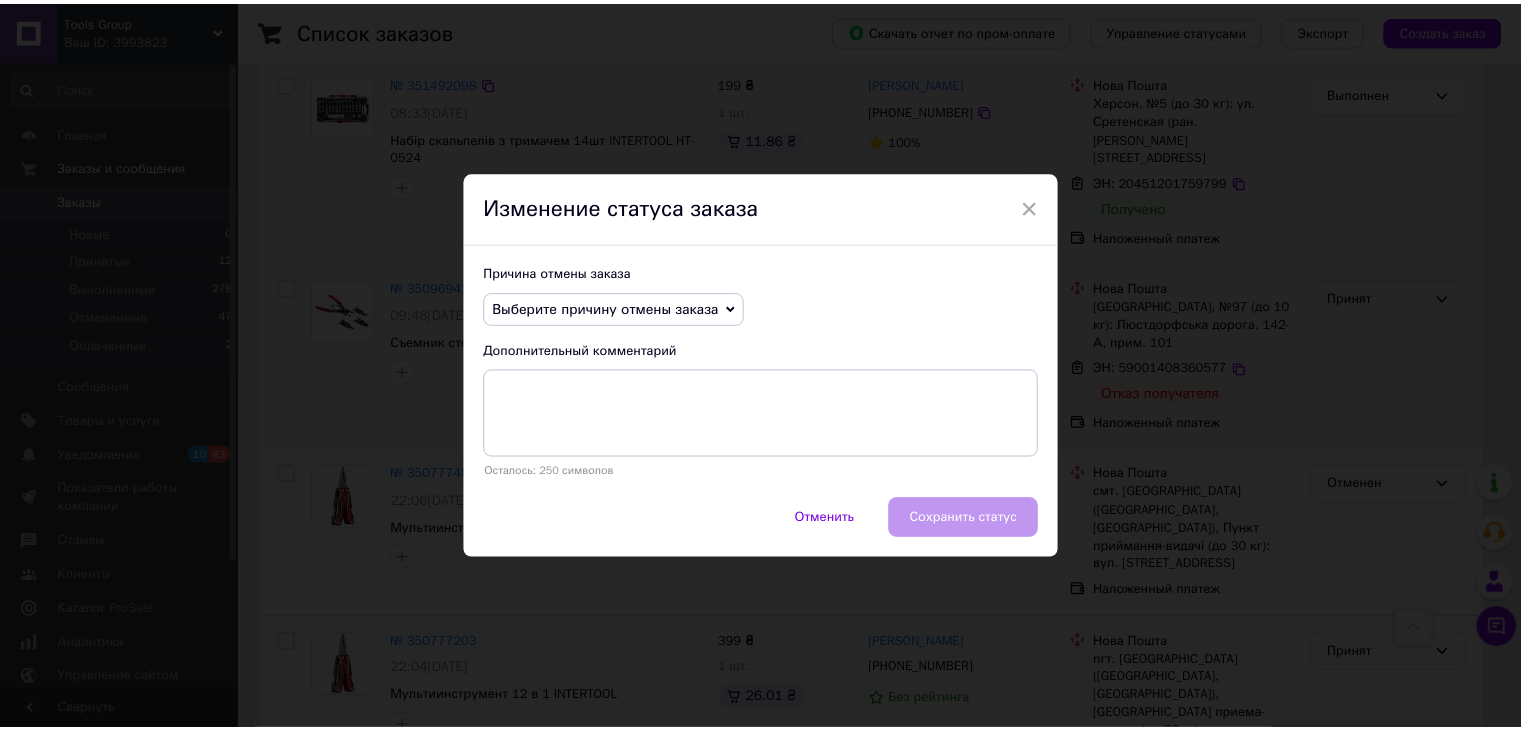 scroll, scrollTop: 1100, scrollLeft: 0, axis: vertical 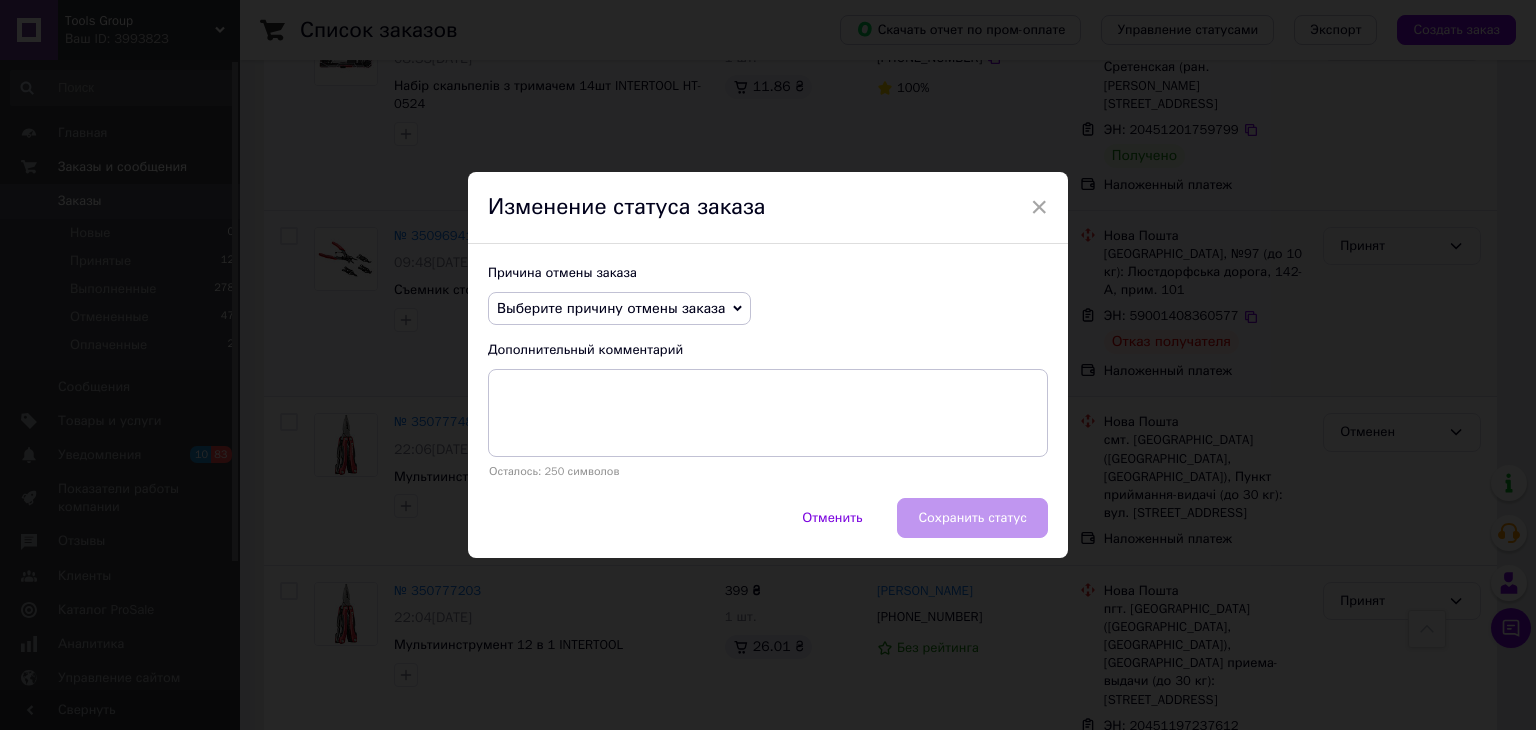 click on "Выберите причину отмены заказа" at bounding box center [619, 309] 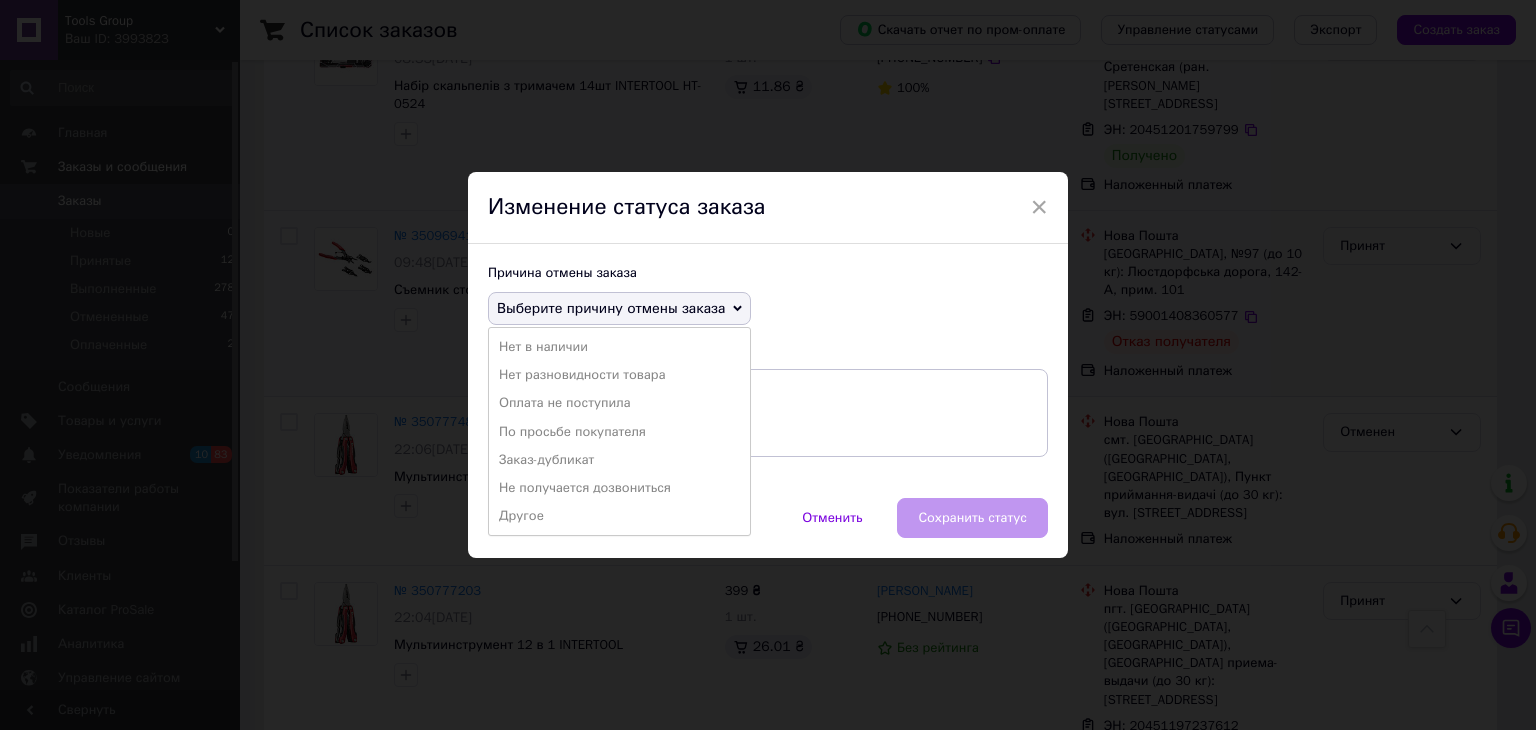 click on "Изменение статуса заказа" at bounding box center (768, 208) 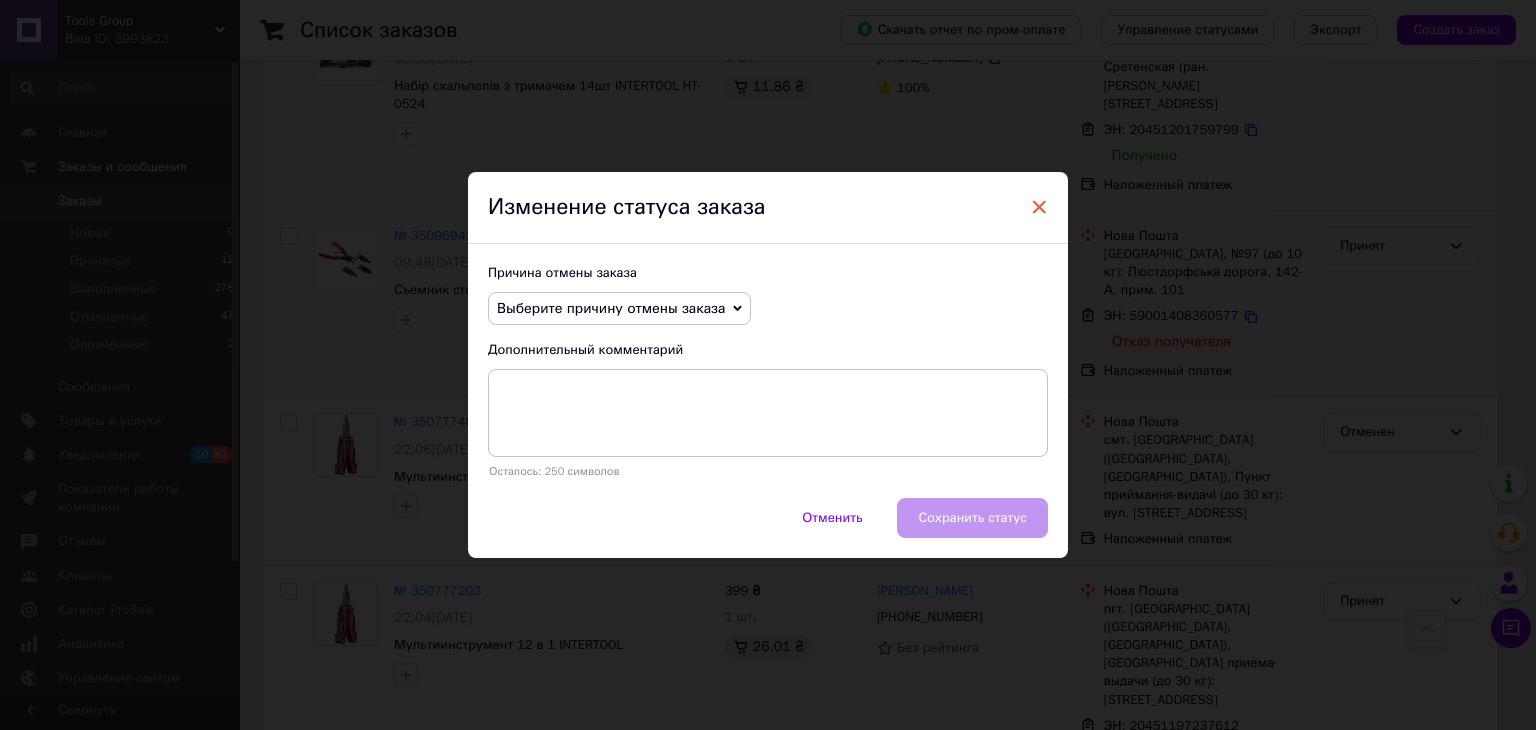 click on "×" at bounding box center [1039, 207] 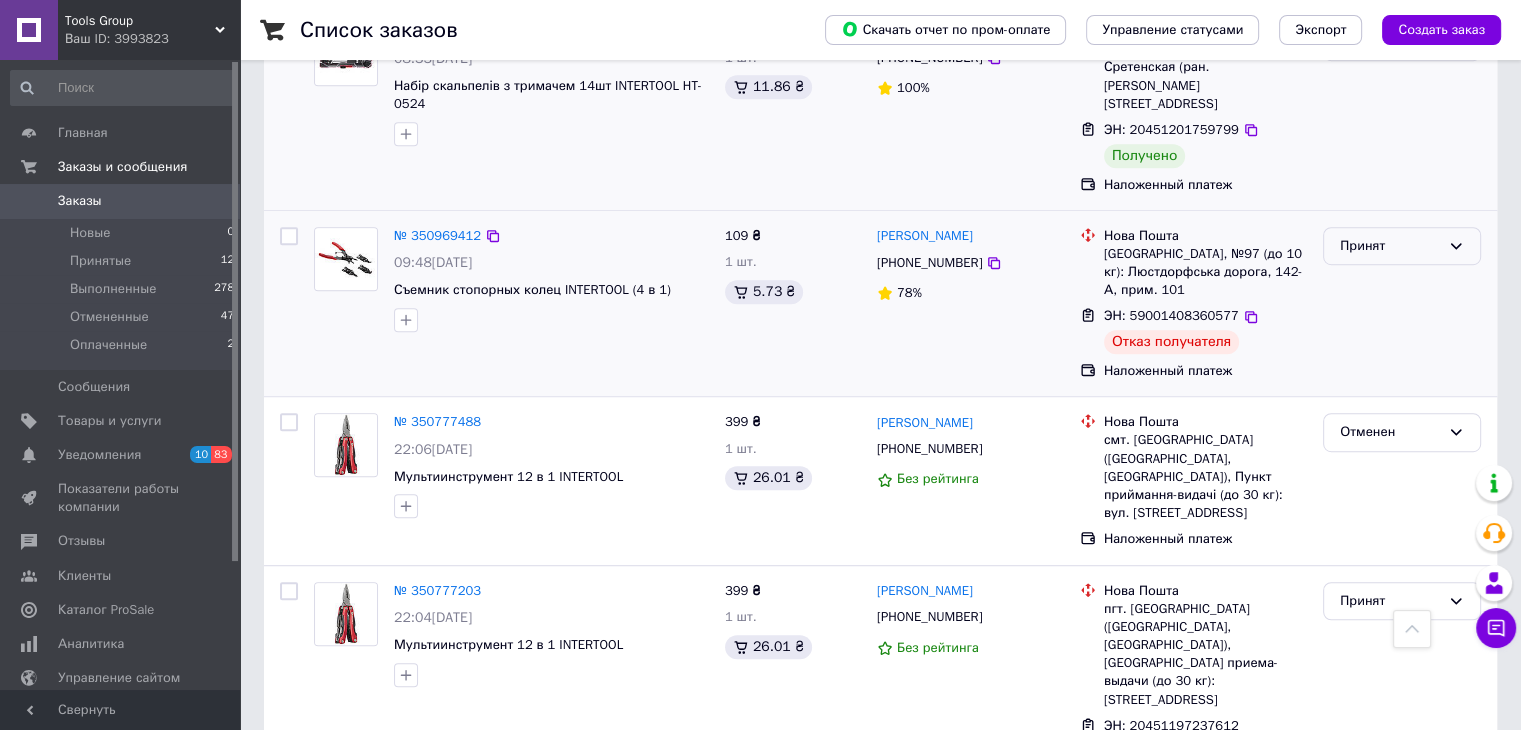 click on "Принят" at bounding box center (1390, 246) 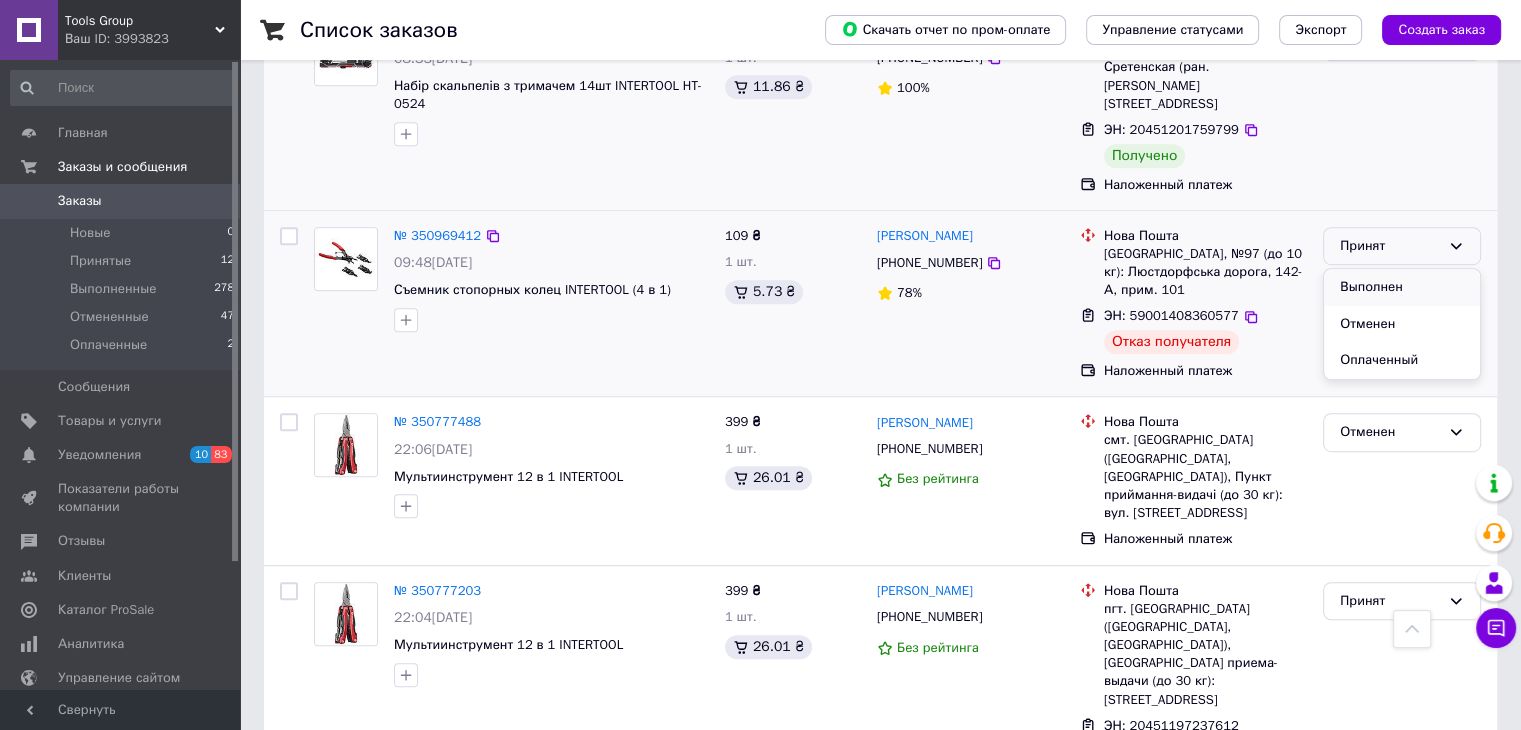 click on "Выполнен" at bounding box center (1402, 287) 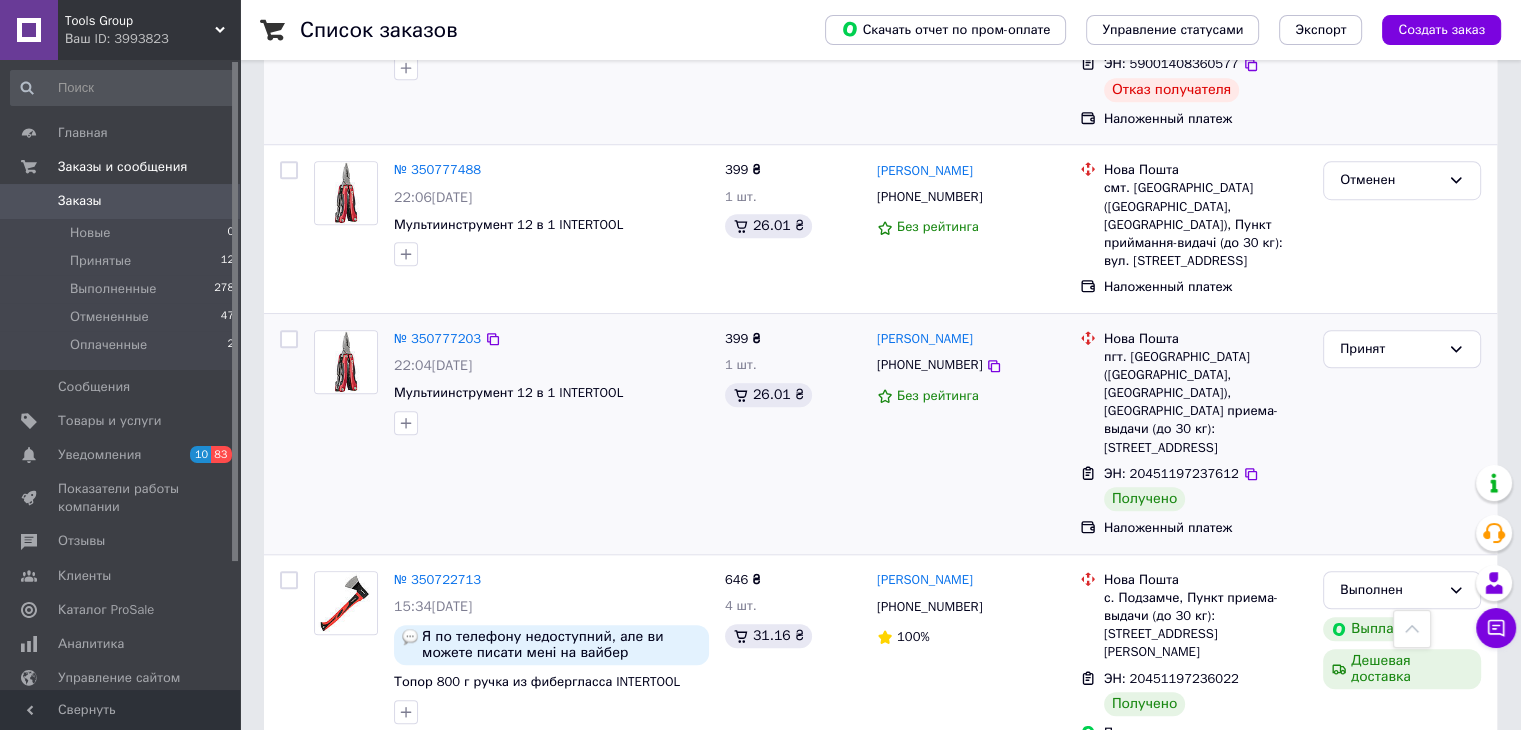 scroll, scrollTop: 1400, scrollLeft: 0, axis: vertical 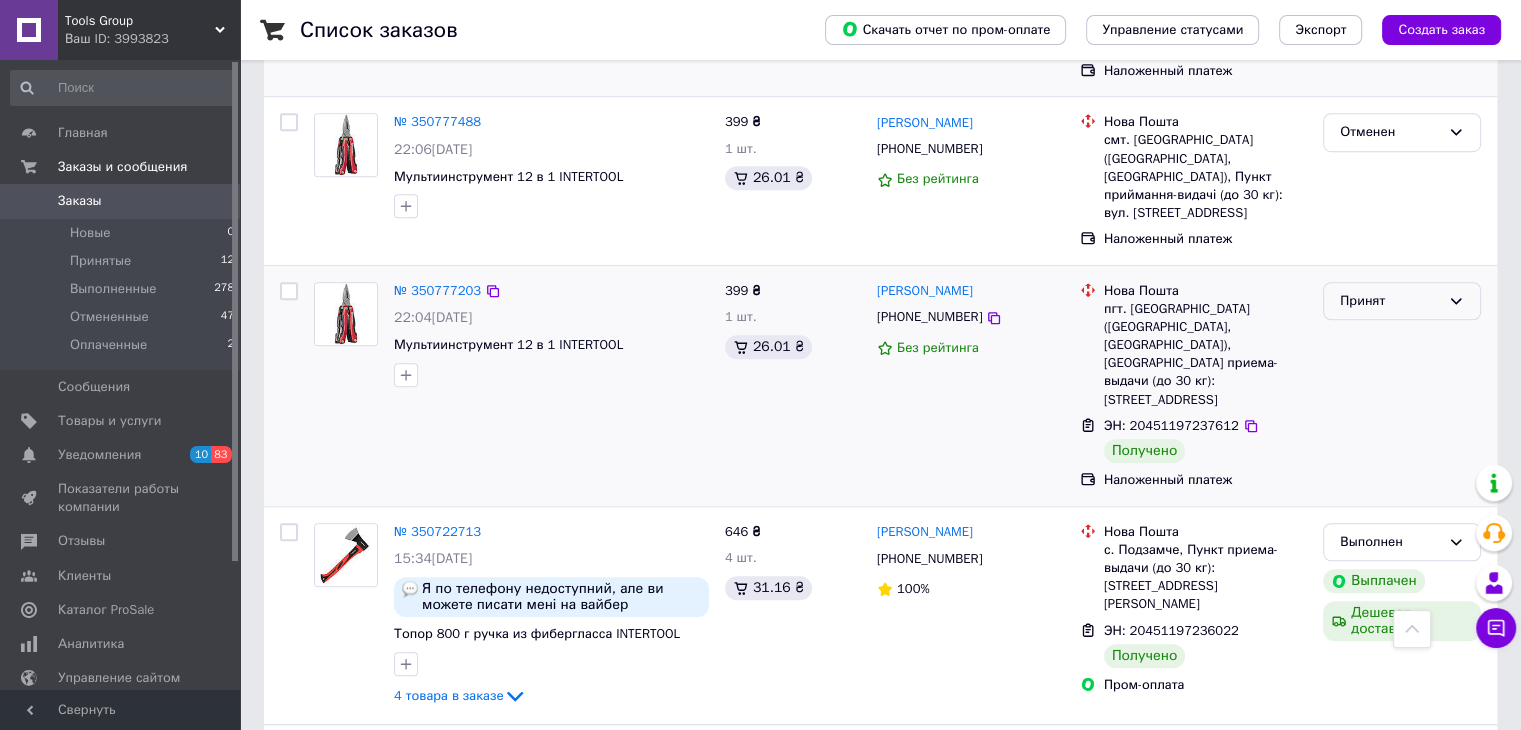 click on "Принят" at bounding box center (1390, 301) 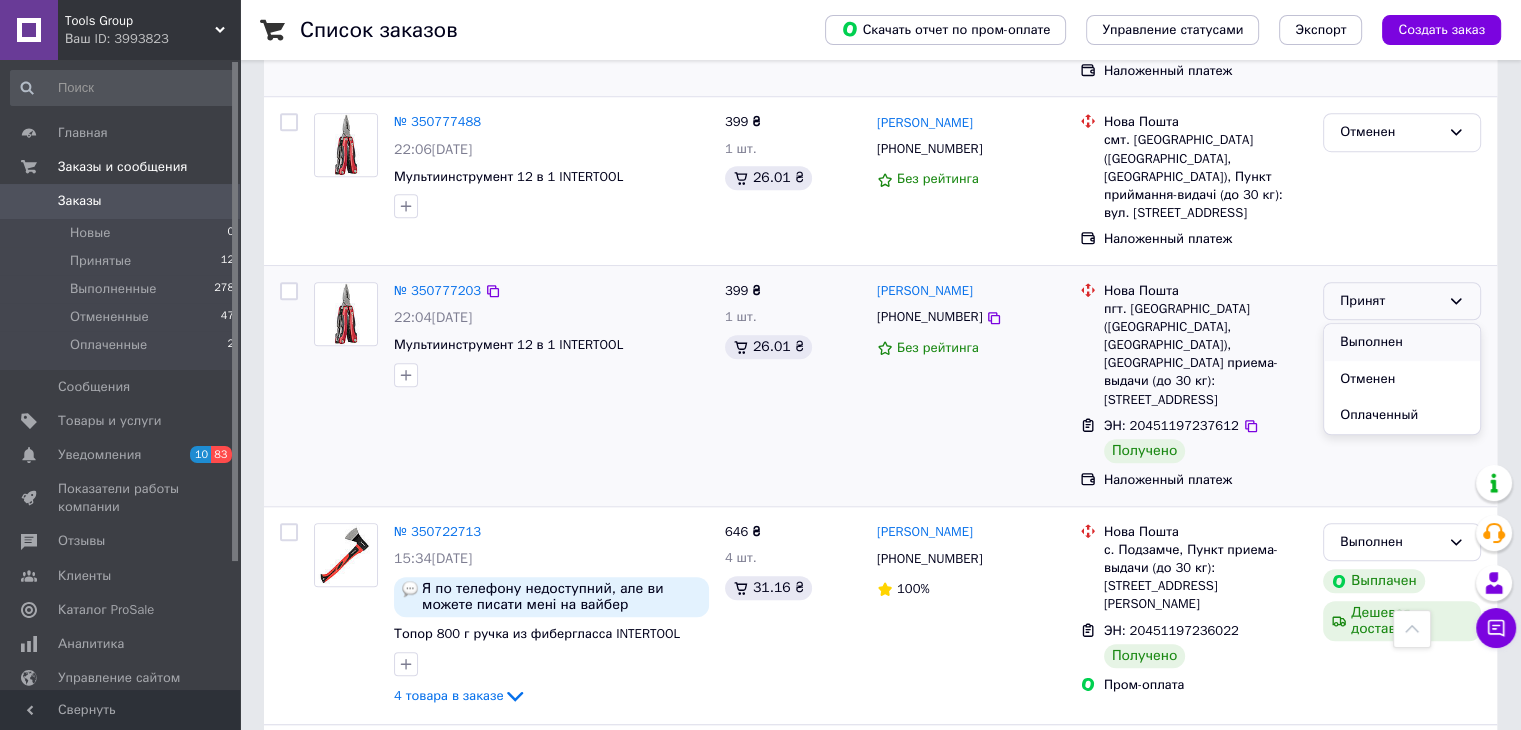 click on "Выполнен" at bounding box center [1402, 342] 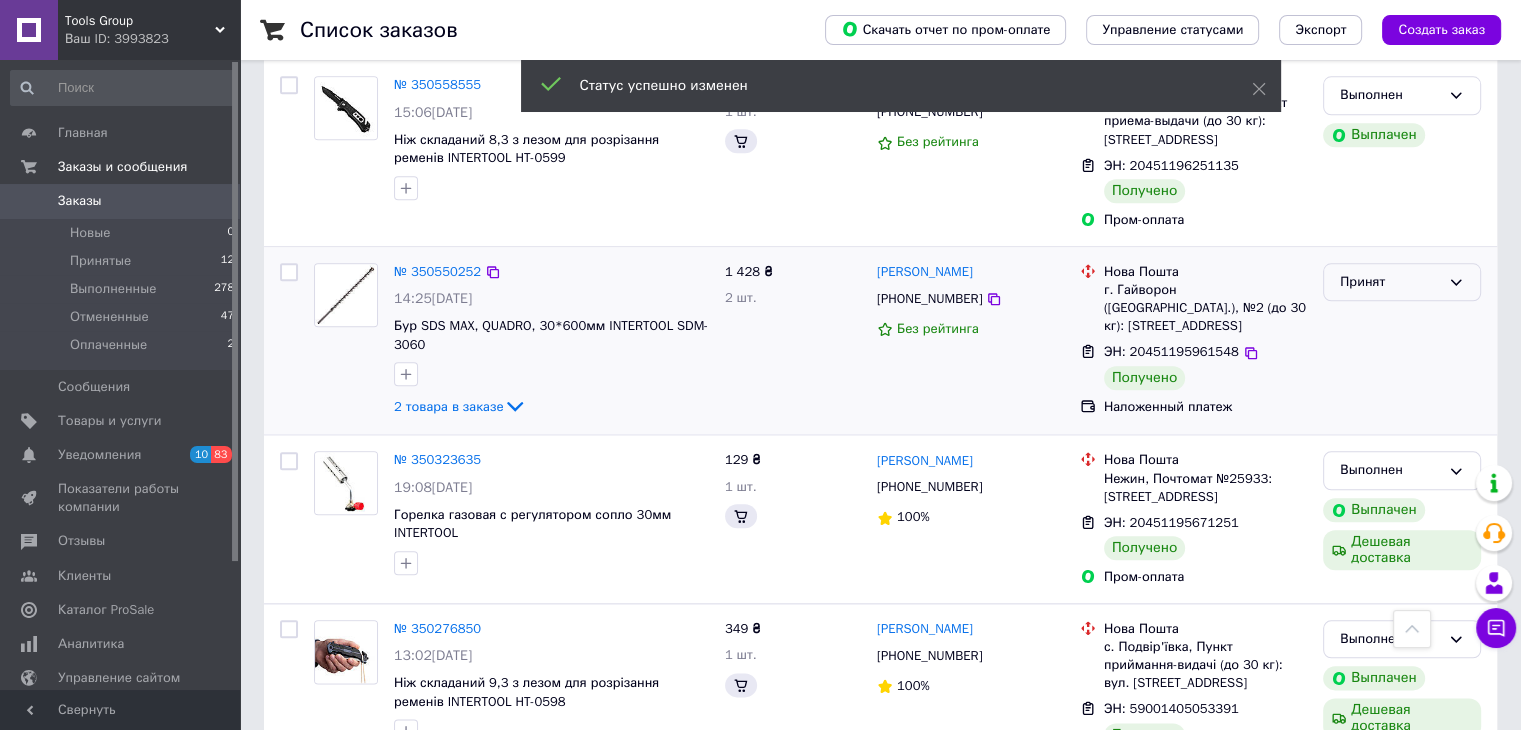 click on "Принят" at bounding box center [1402, 282] 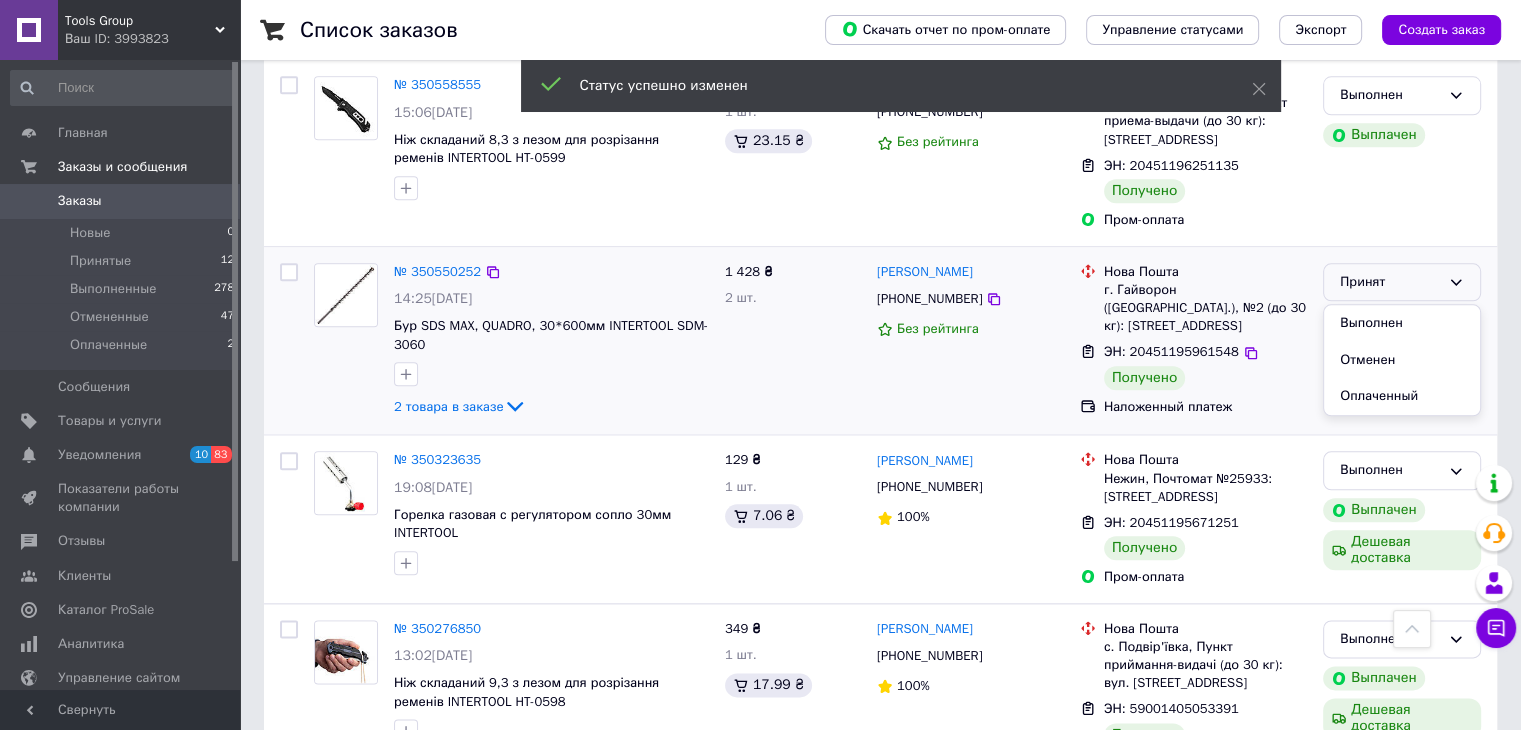 click on "Выполнен" at bounding box center (1402, 323) 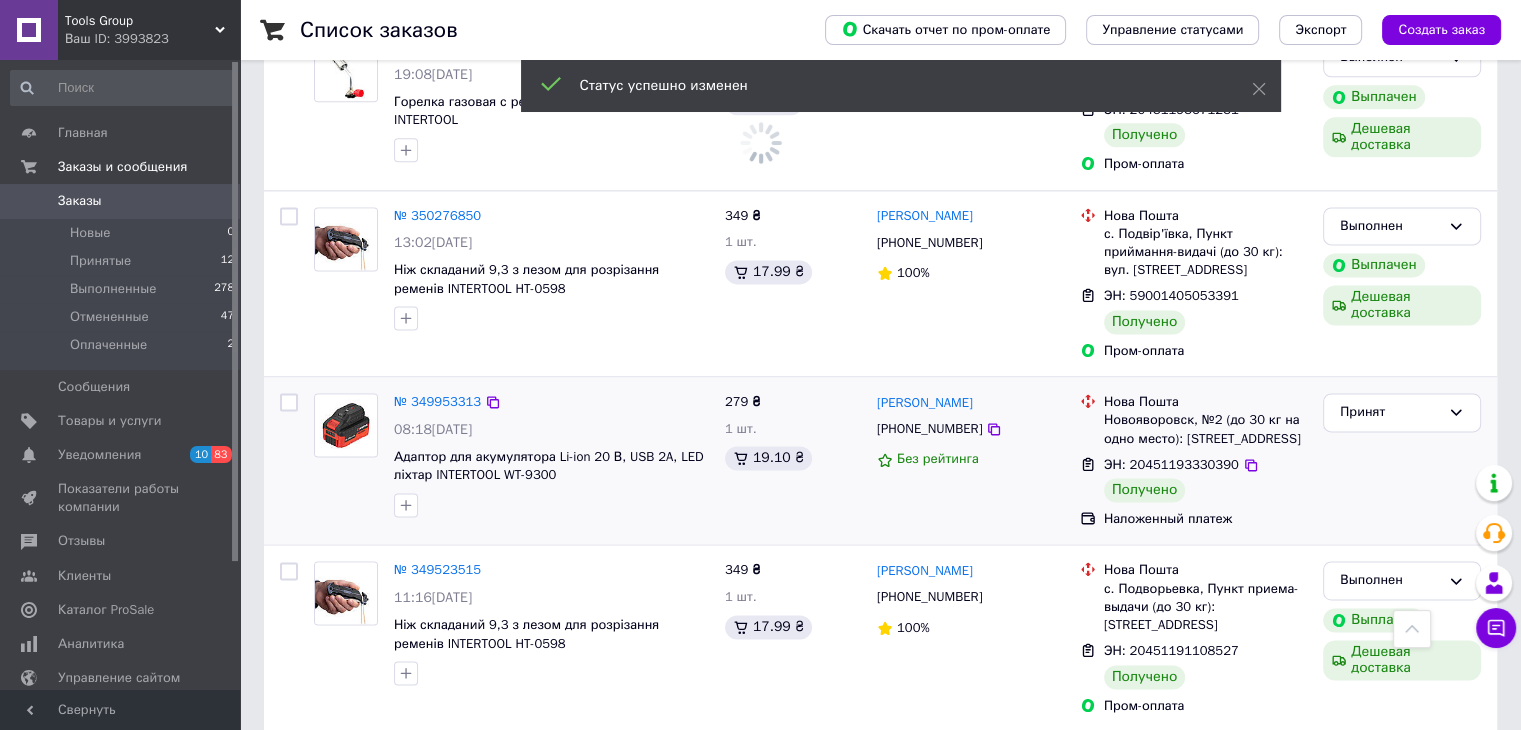 scroll, scrollTop: 2733, scrollLeft: 0, axis: vertical 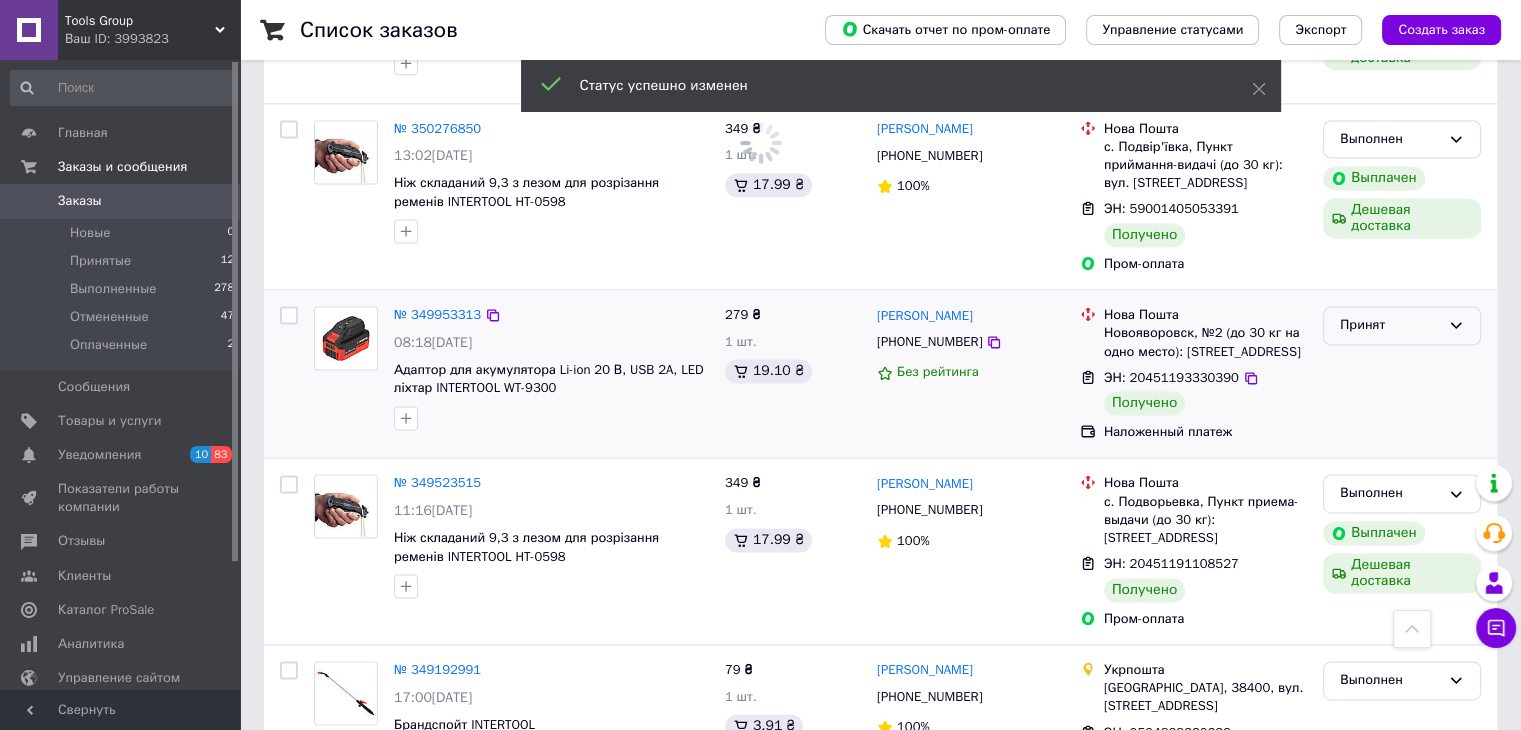 click on "Принят" at bounding box center (1402, 325) 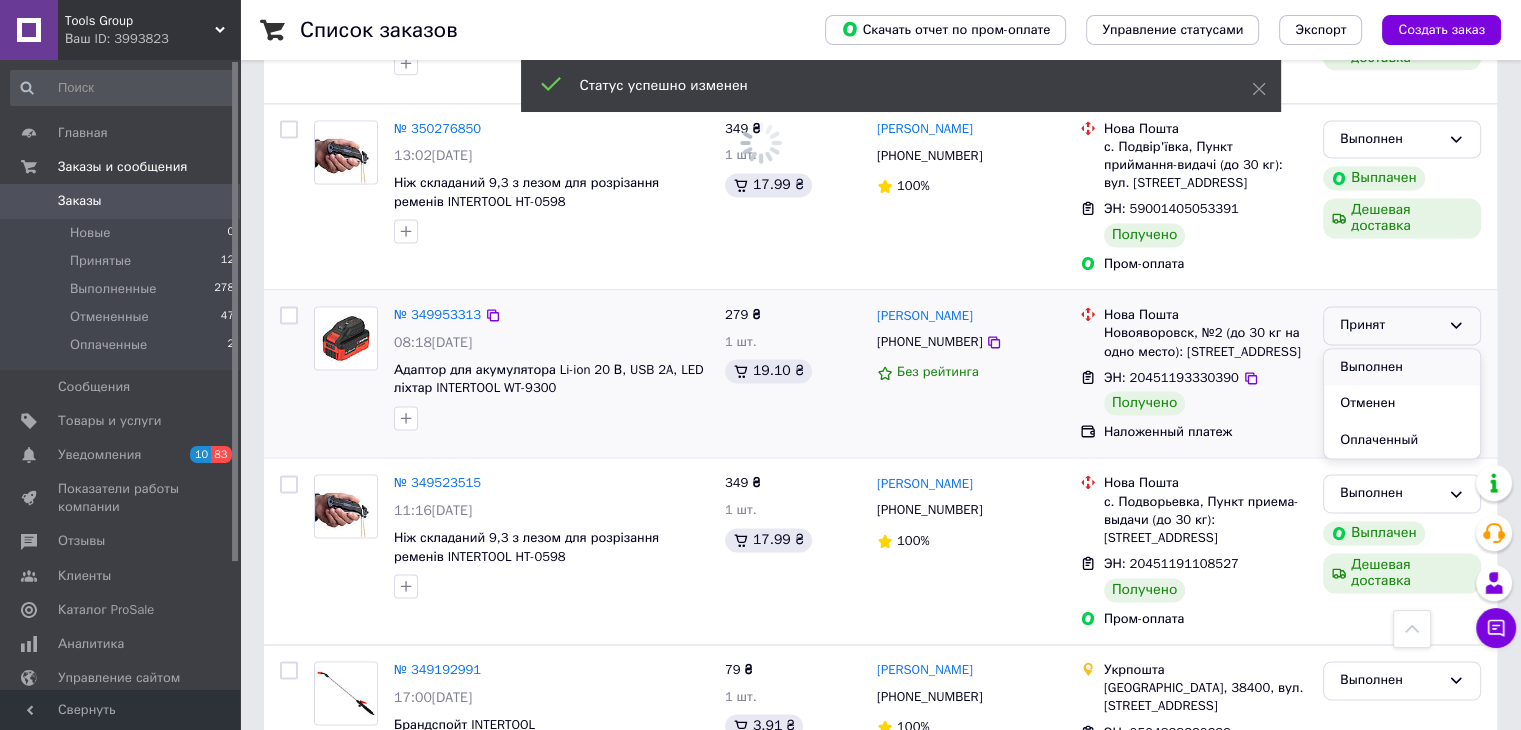 click on "Выполнен" at bounding box center (1402, 367) 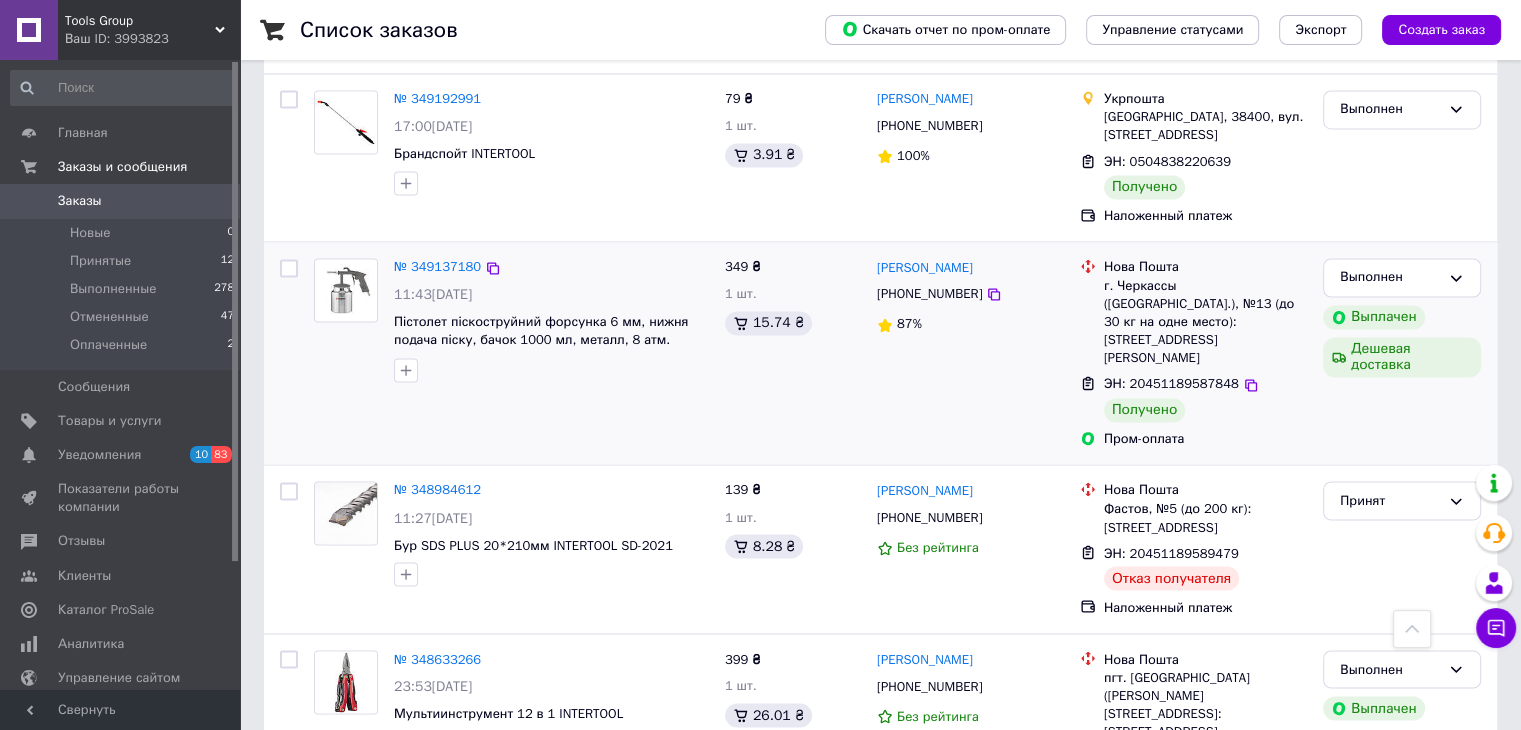 scroll, scrollTop: 3366, scrollLeft: 0, axis: vertical 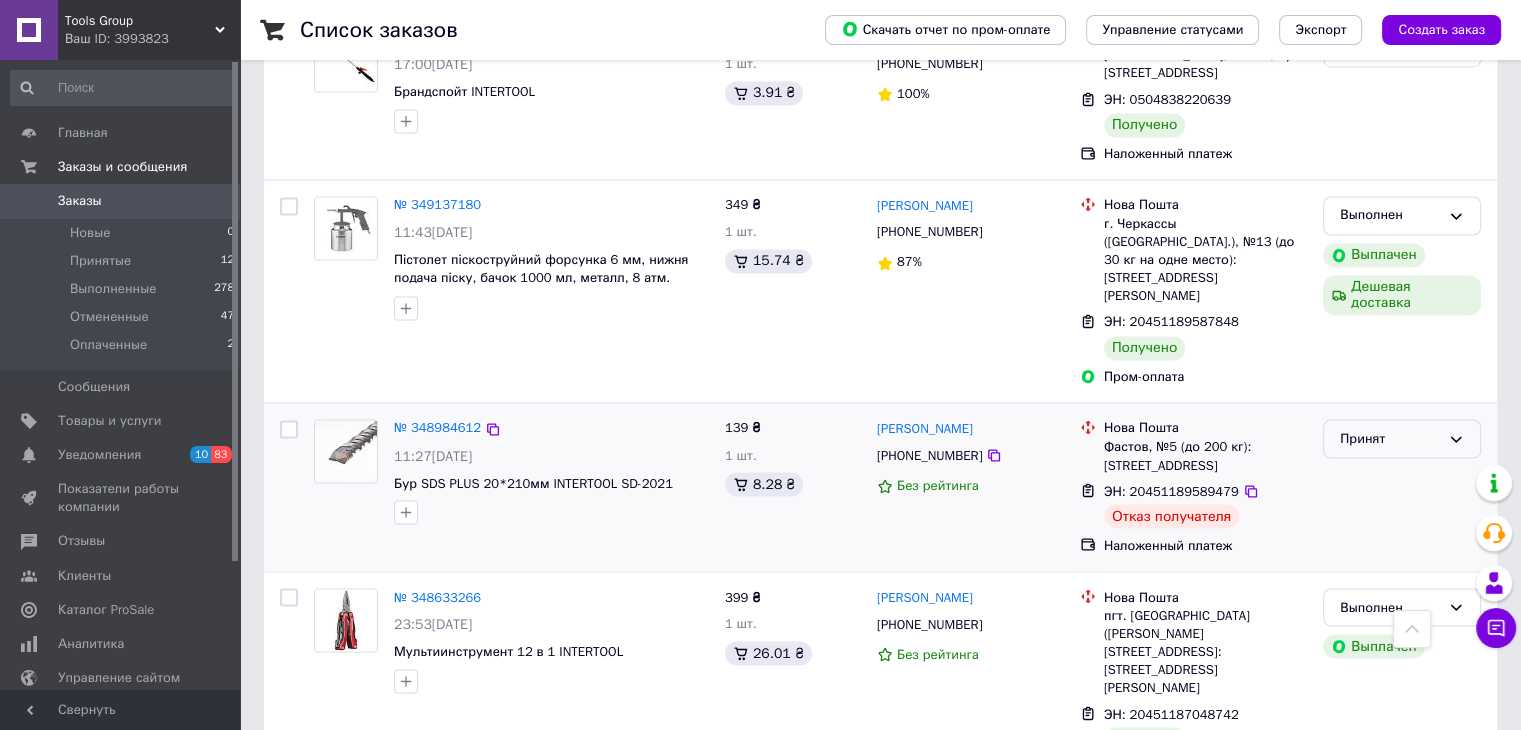 click on "Принят" at bounding box center [1390, 438] 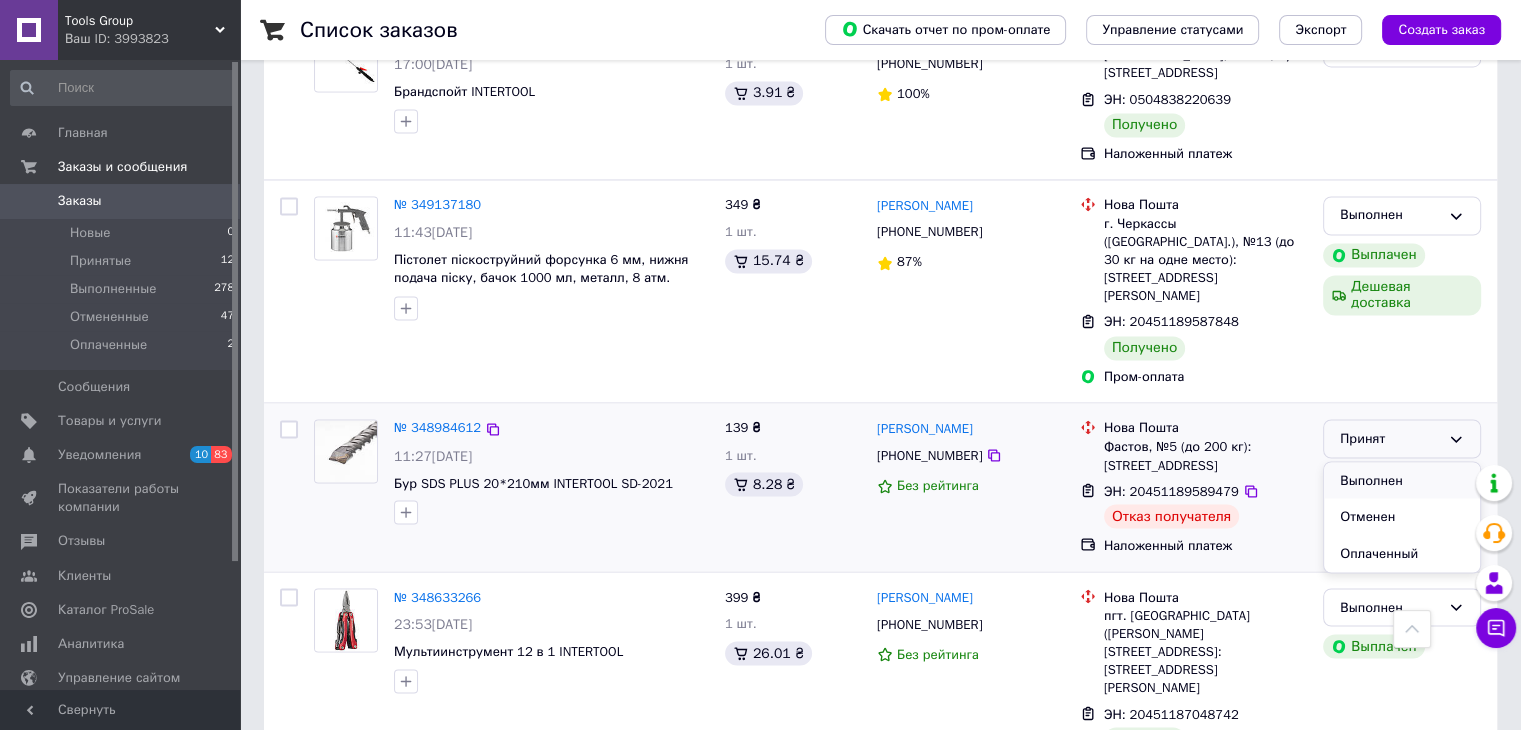 click on "Выполнен" at bounding box center (1402, 480) 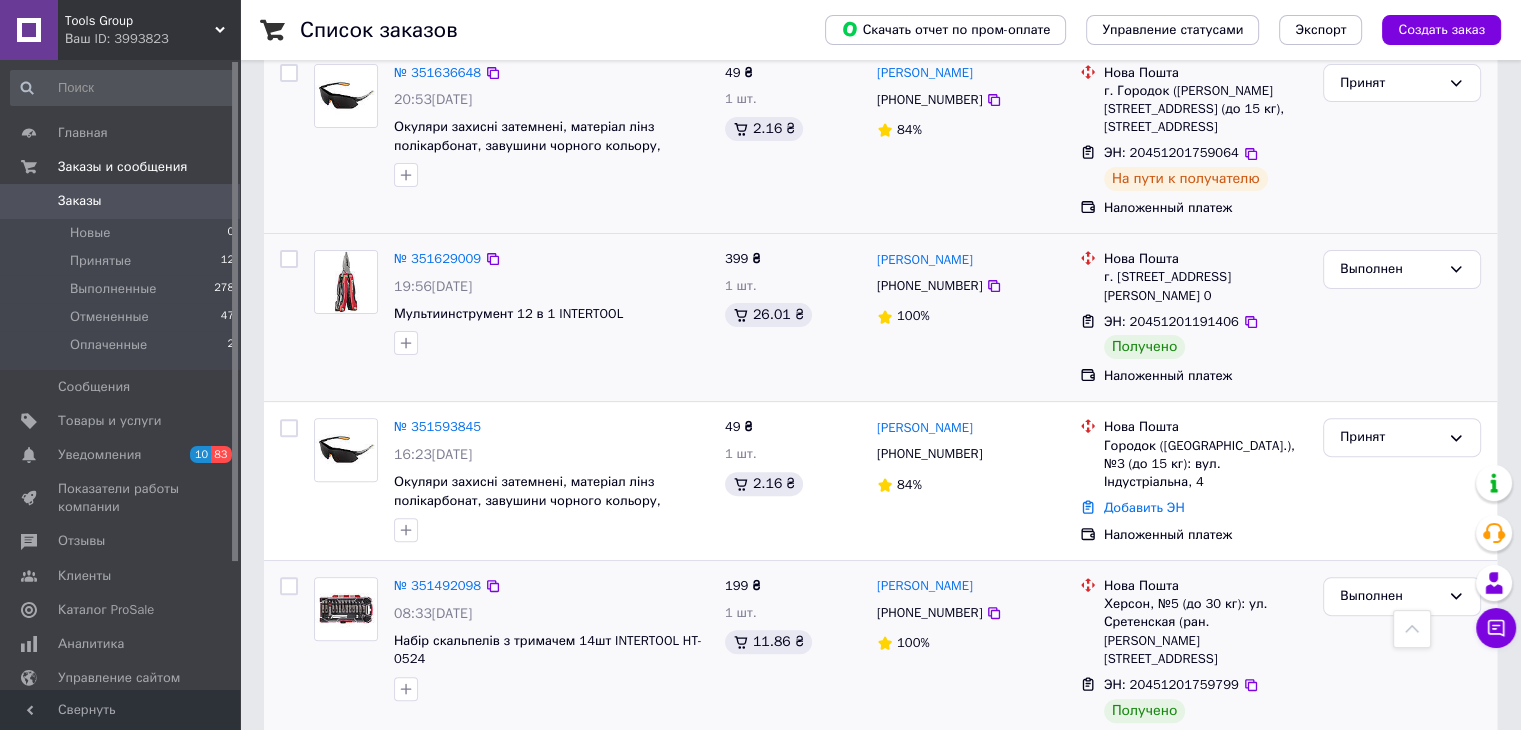 scroll, scrollTop: 602, scrollLeft: 0, axis: vertical 